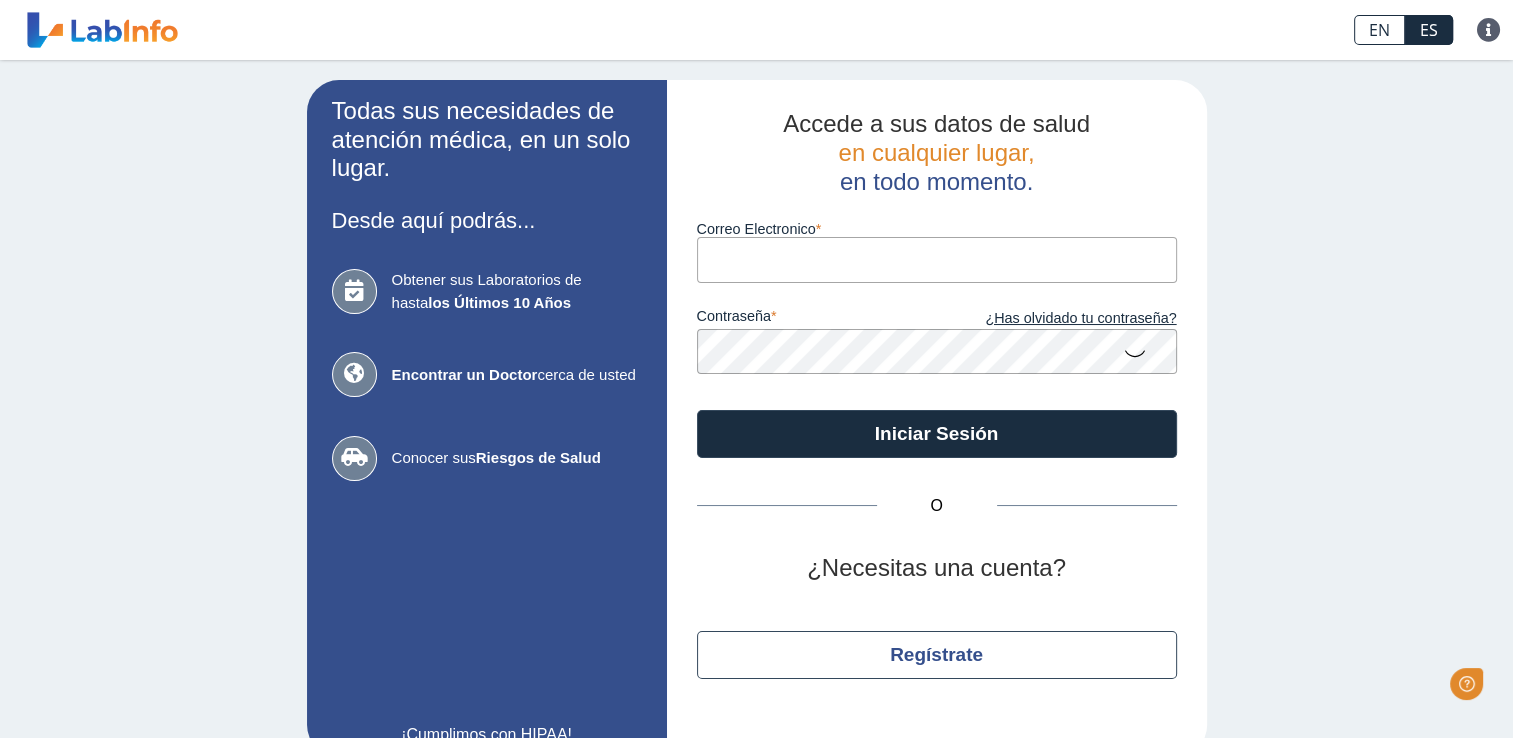 scroll, scrollTop: 0, scrollLeft: 0, axis: both 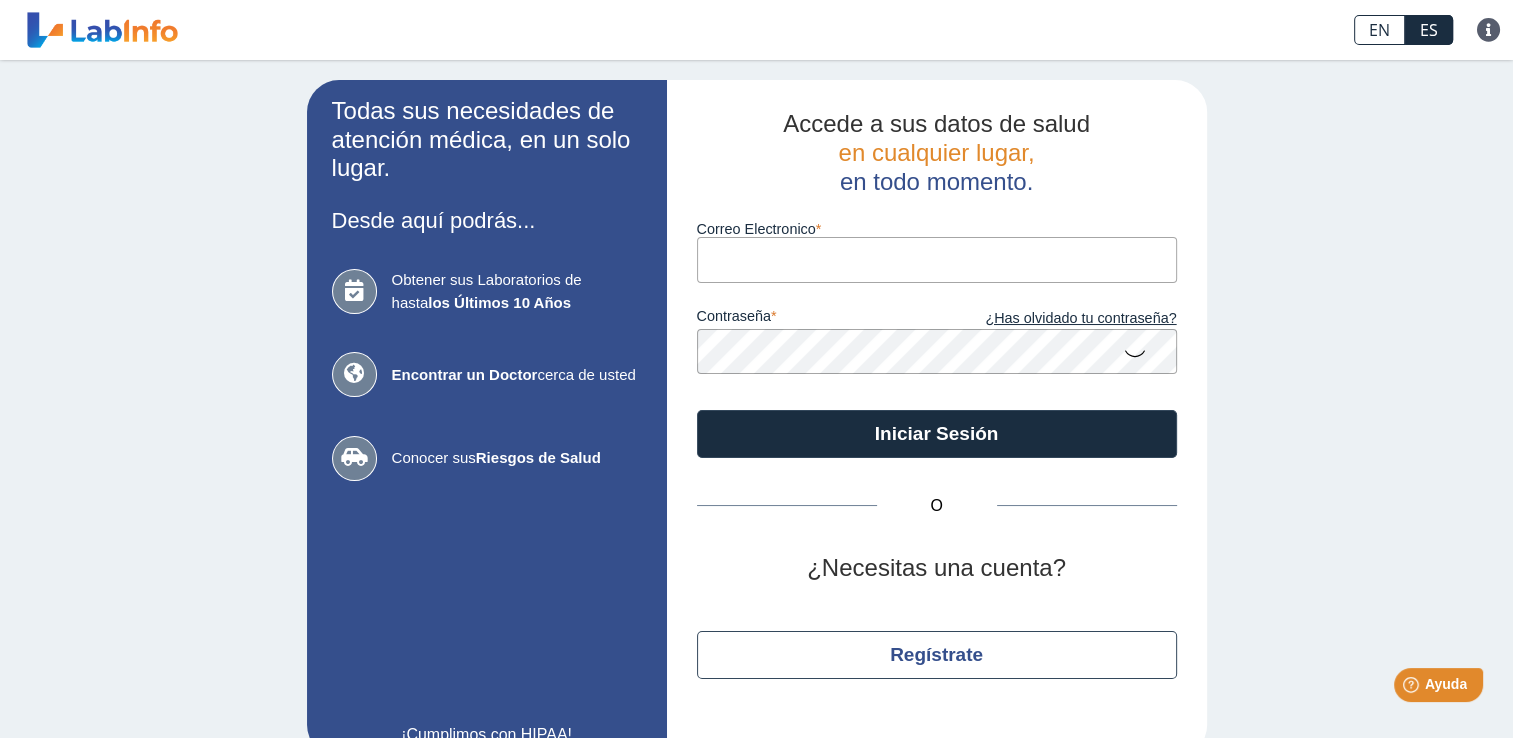 type on "ivelissr@gmail.com" 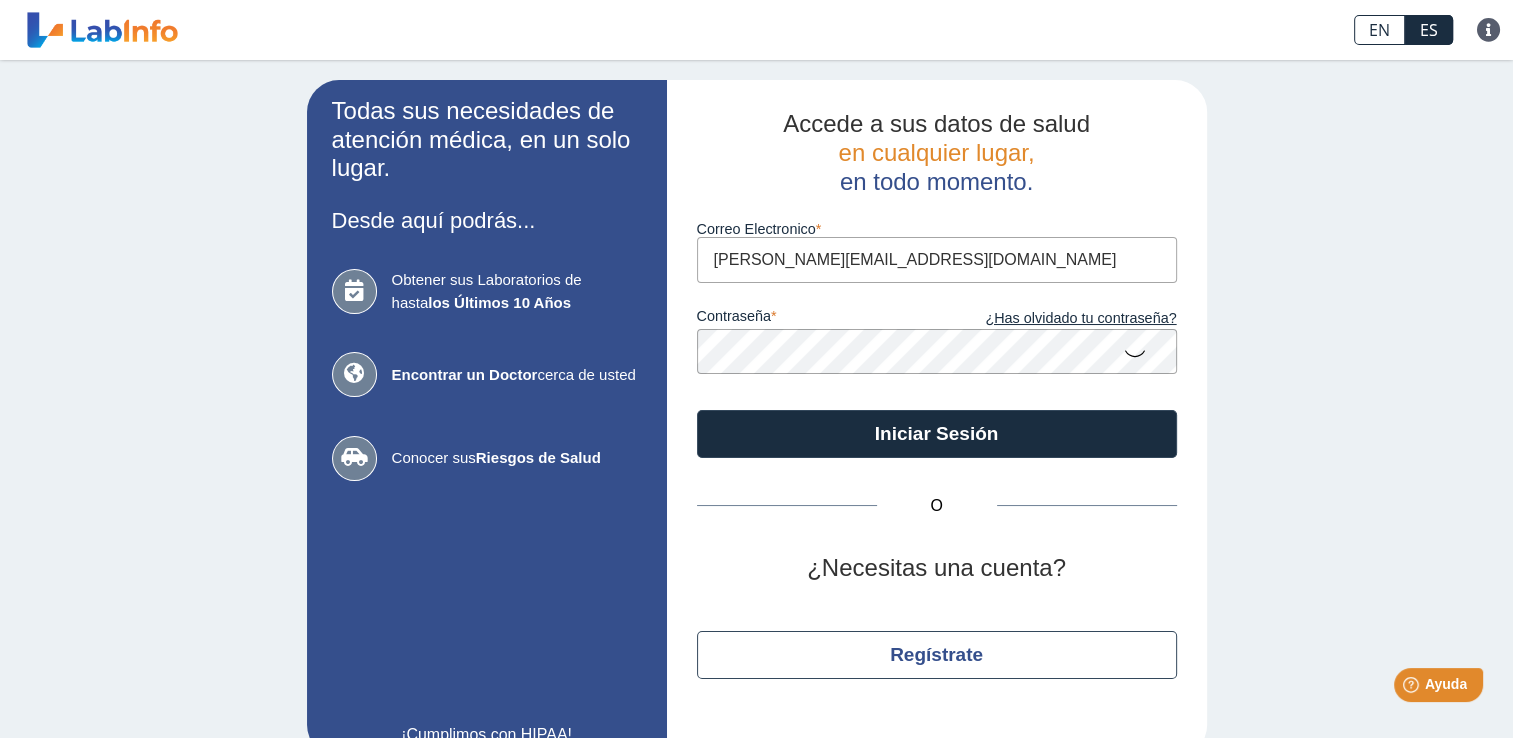 click 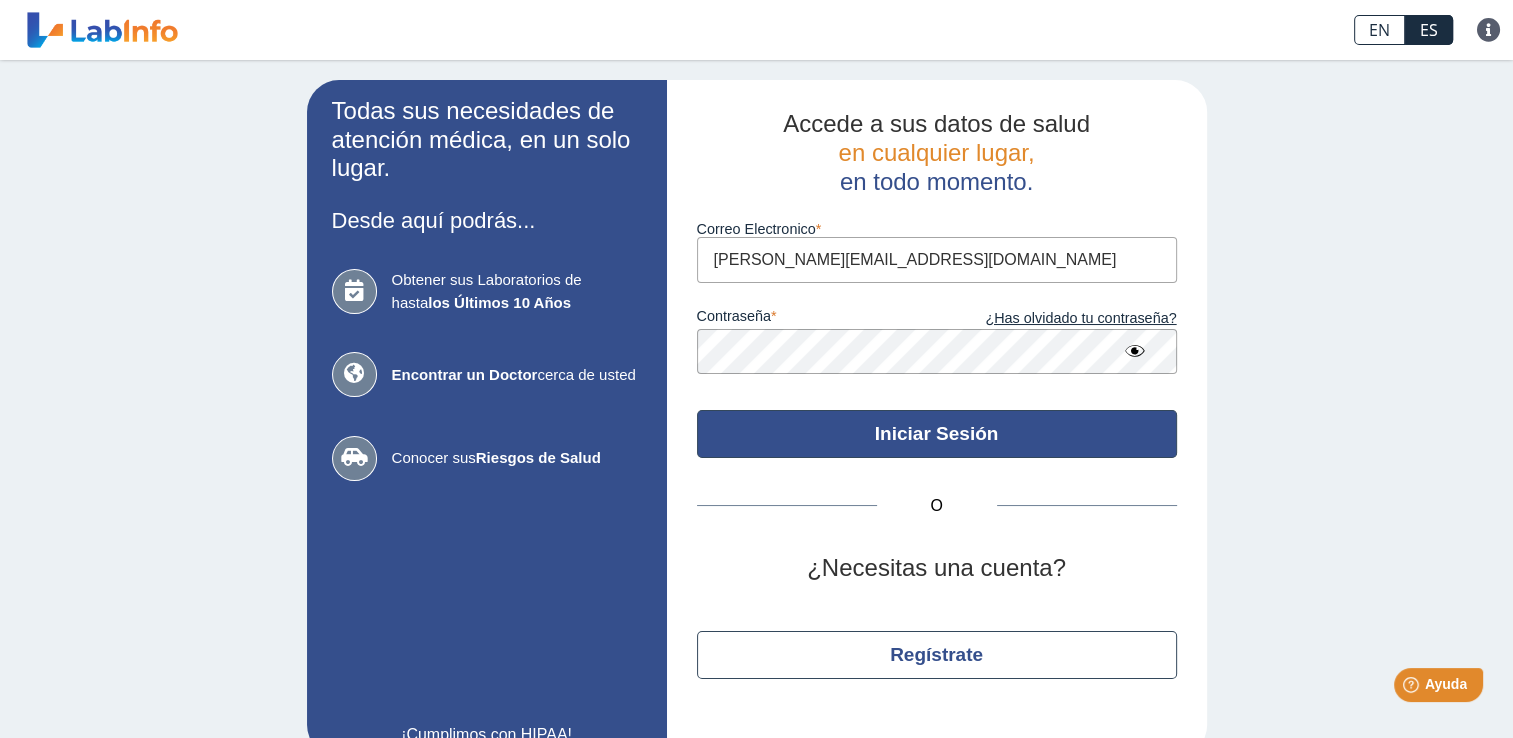 click on "Iniciar Sesión" 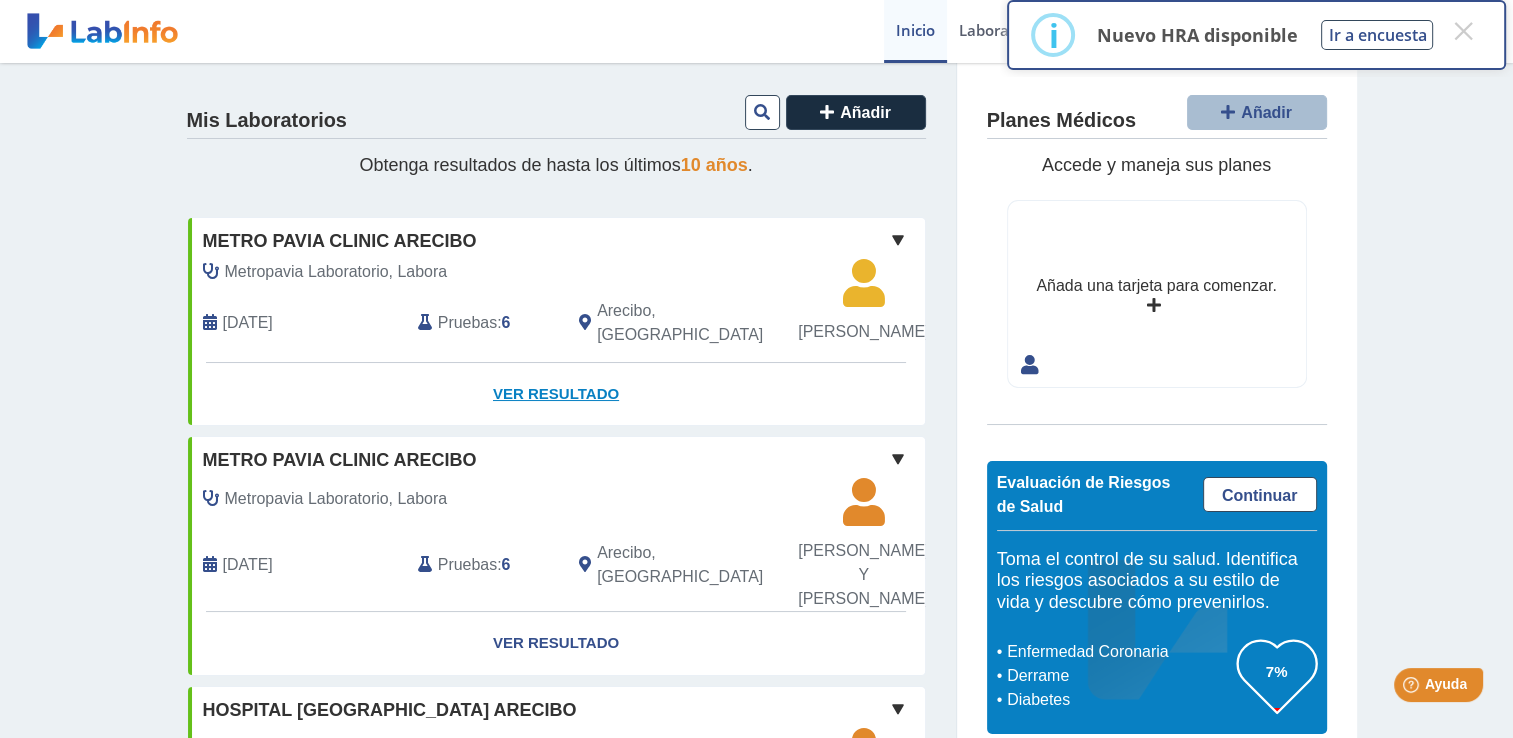 click on "Ver Resultado" 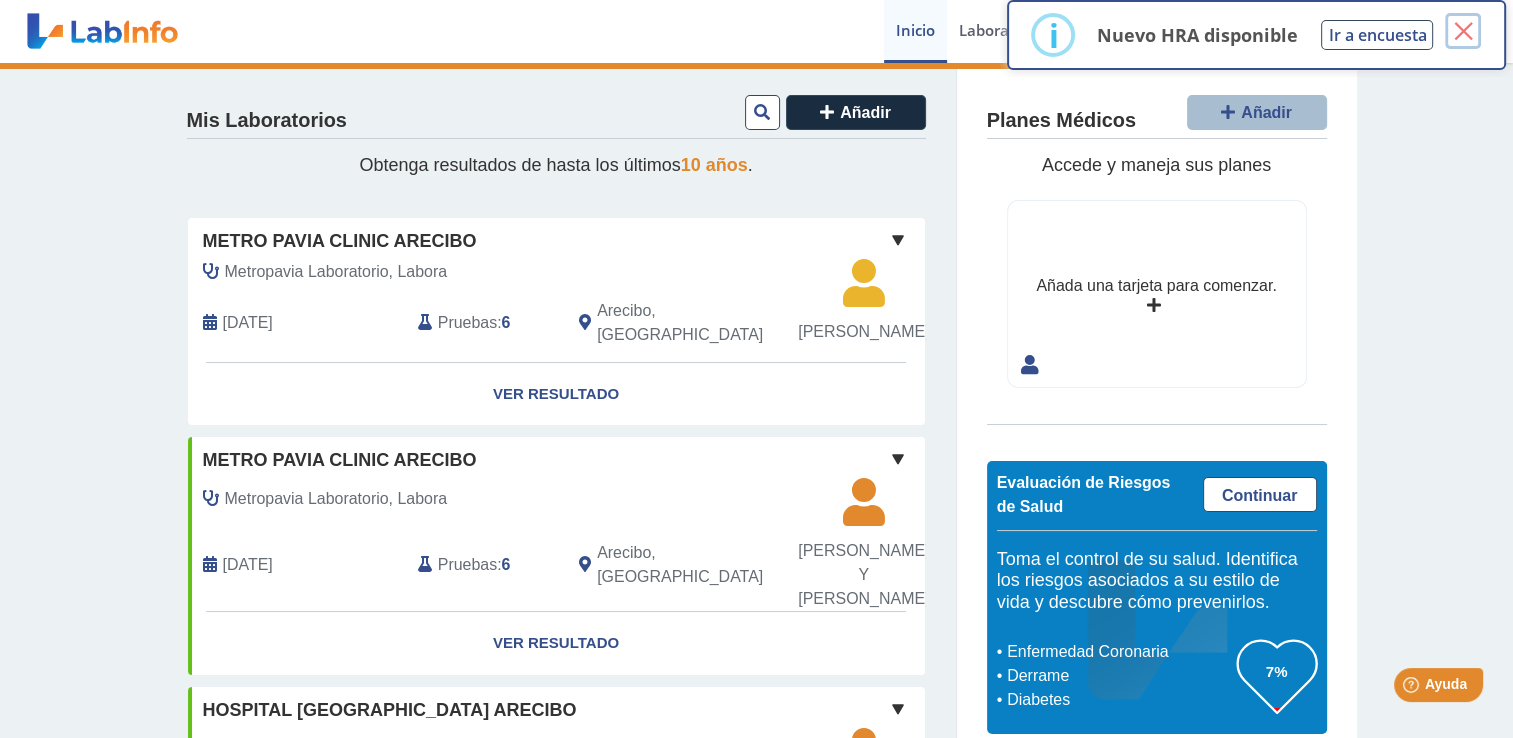 click on "×" at bounding box center (1463, 31) 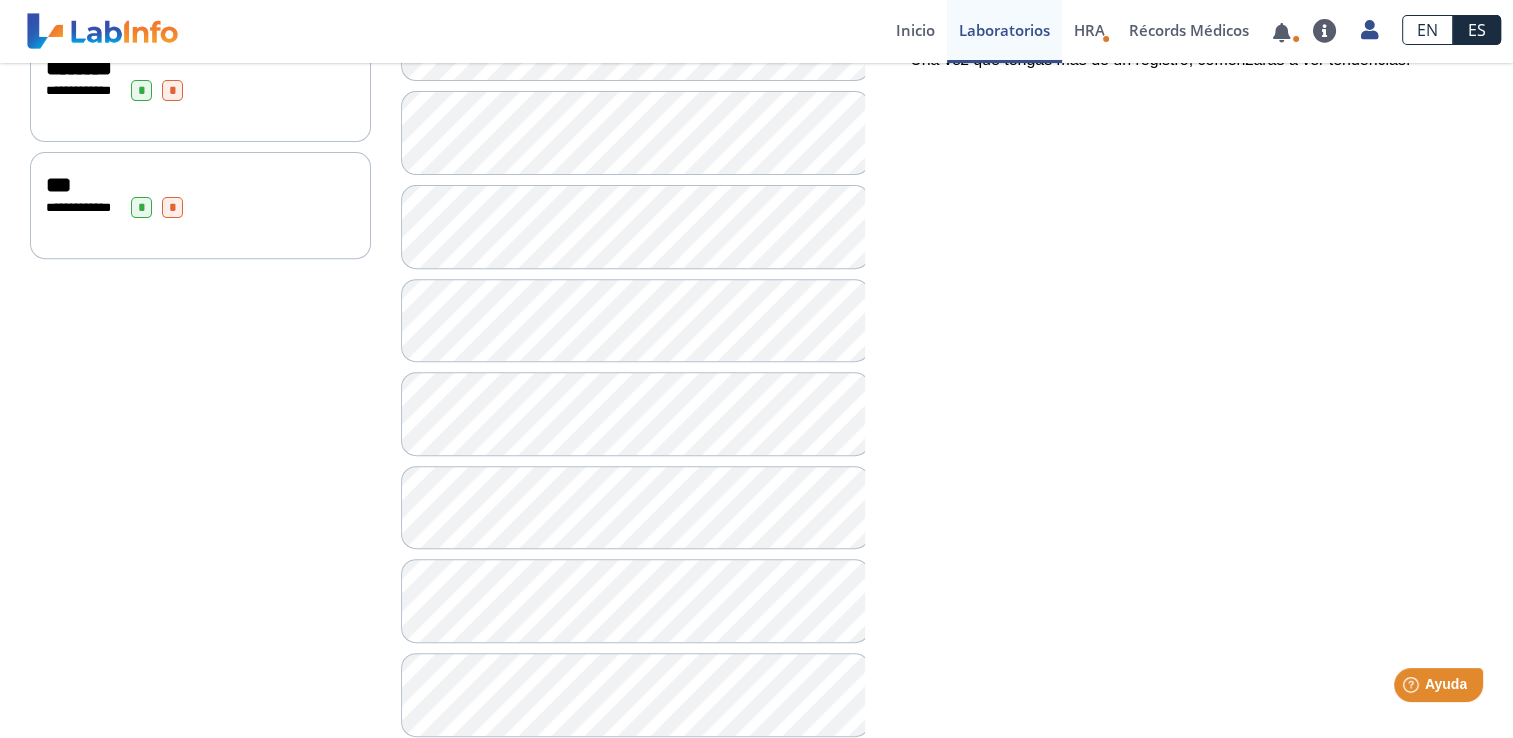 scroll, scrollTop: 758, scrollLeft: 0, axis: vertical 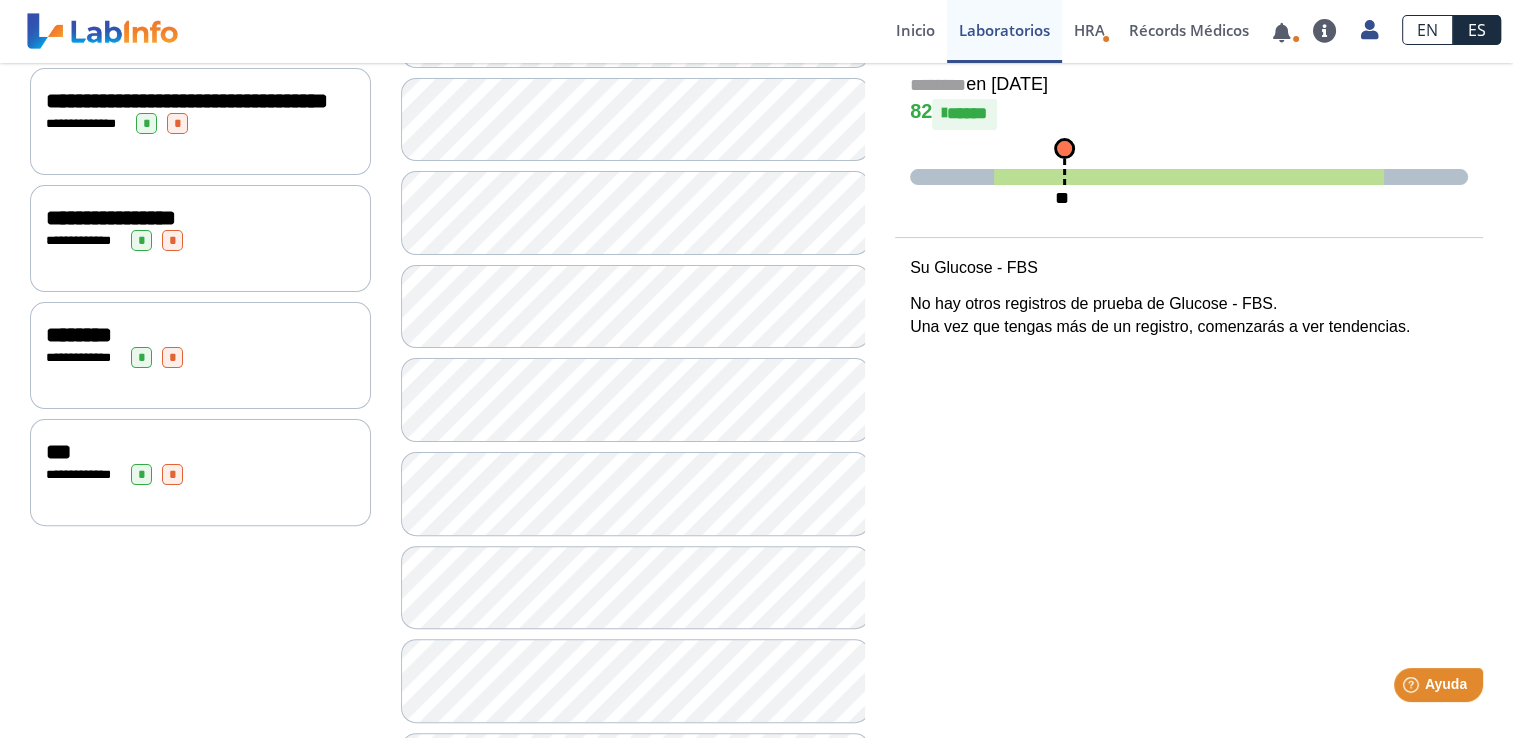 click on "********" 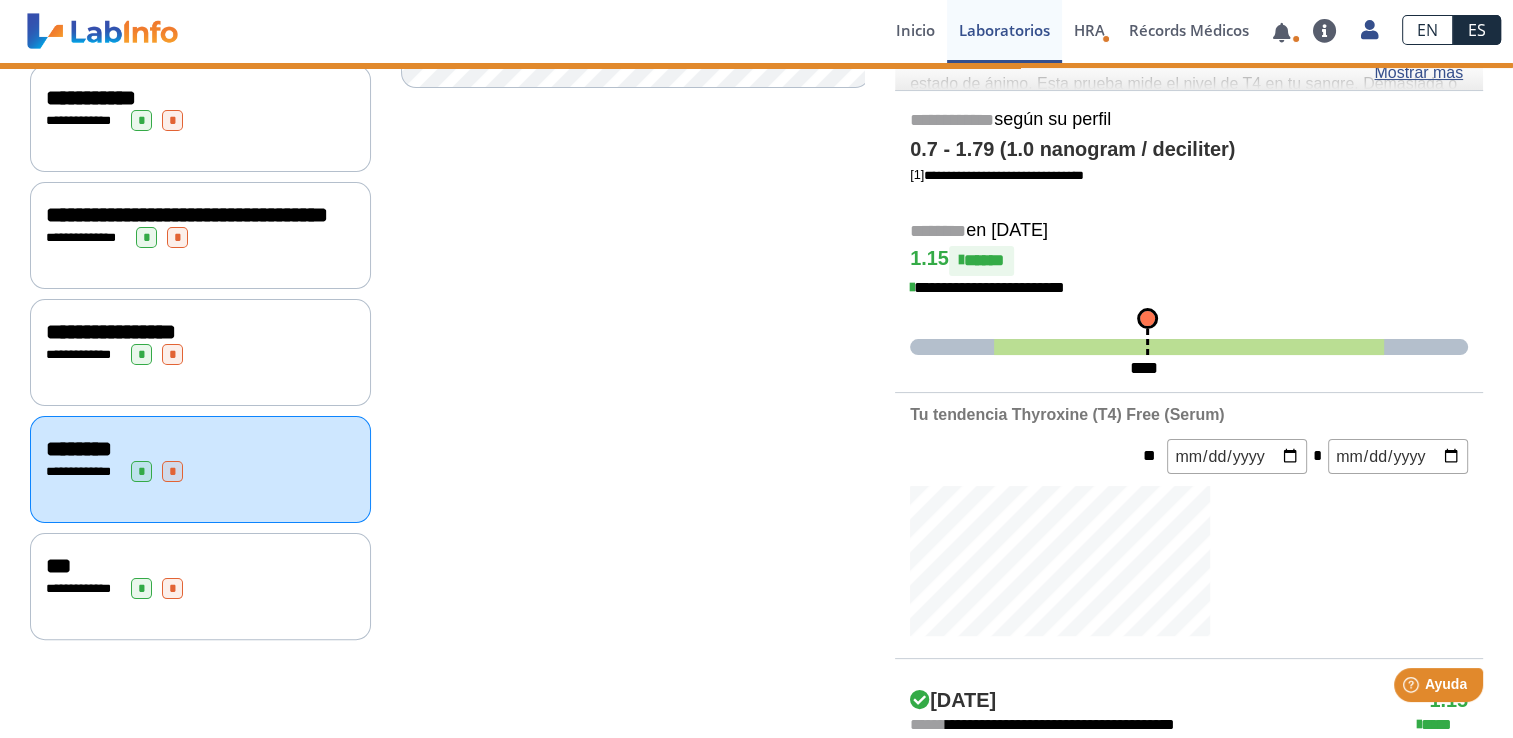 scroll, scrollTop: 488, scrollLeft: 0, axis: vertical 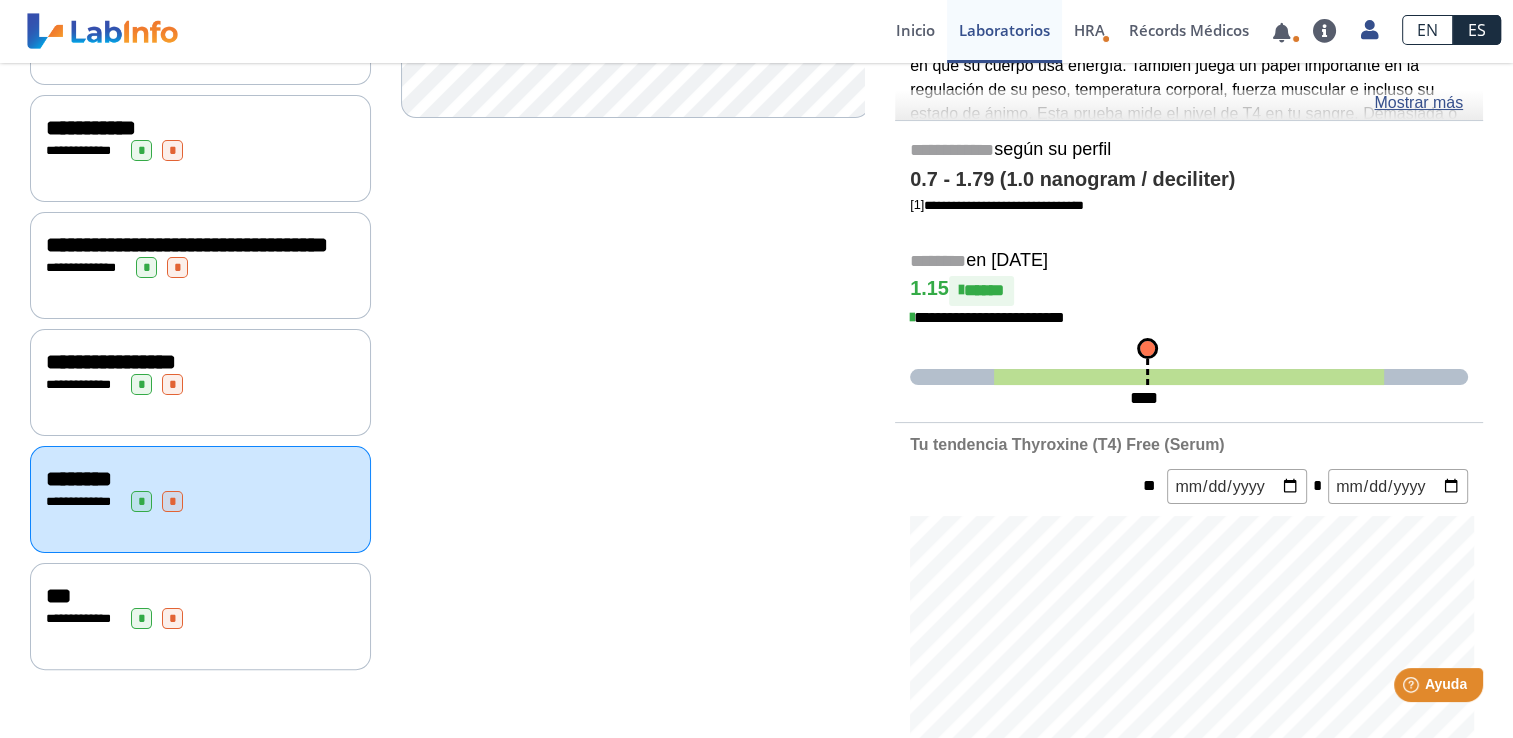 click on "**********" 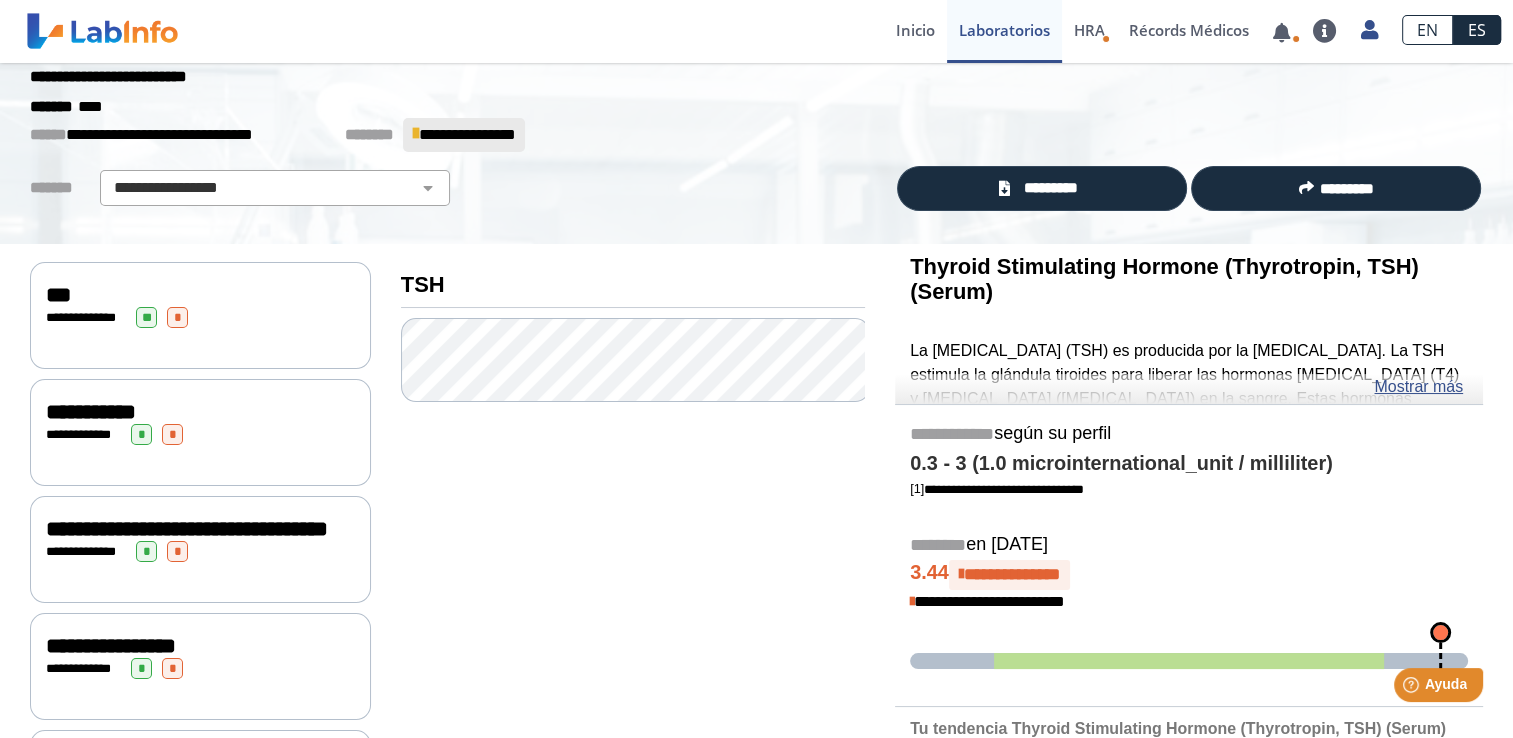 scroll, scrollTop: 0, scrollLeft: 0, axis: both 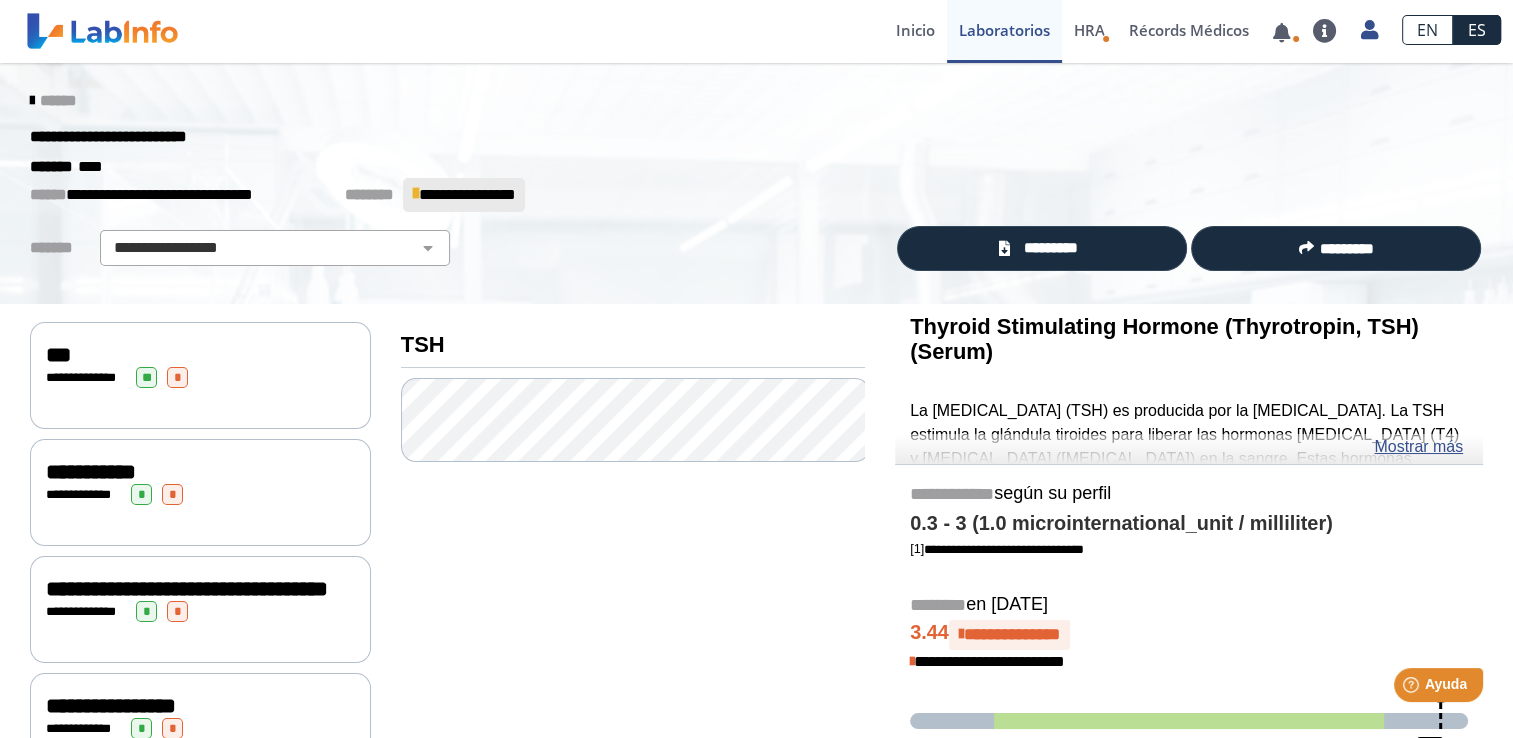 drag, startPoint x: 1482, startPoint y: 202, endPoint x: 1498, endPoint y: 94, distance: 109.17875 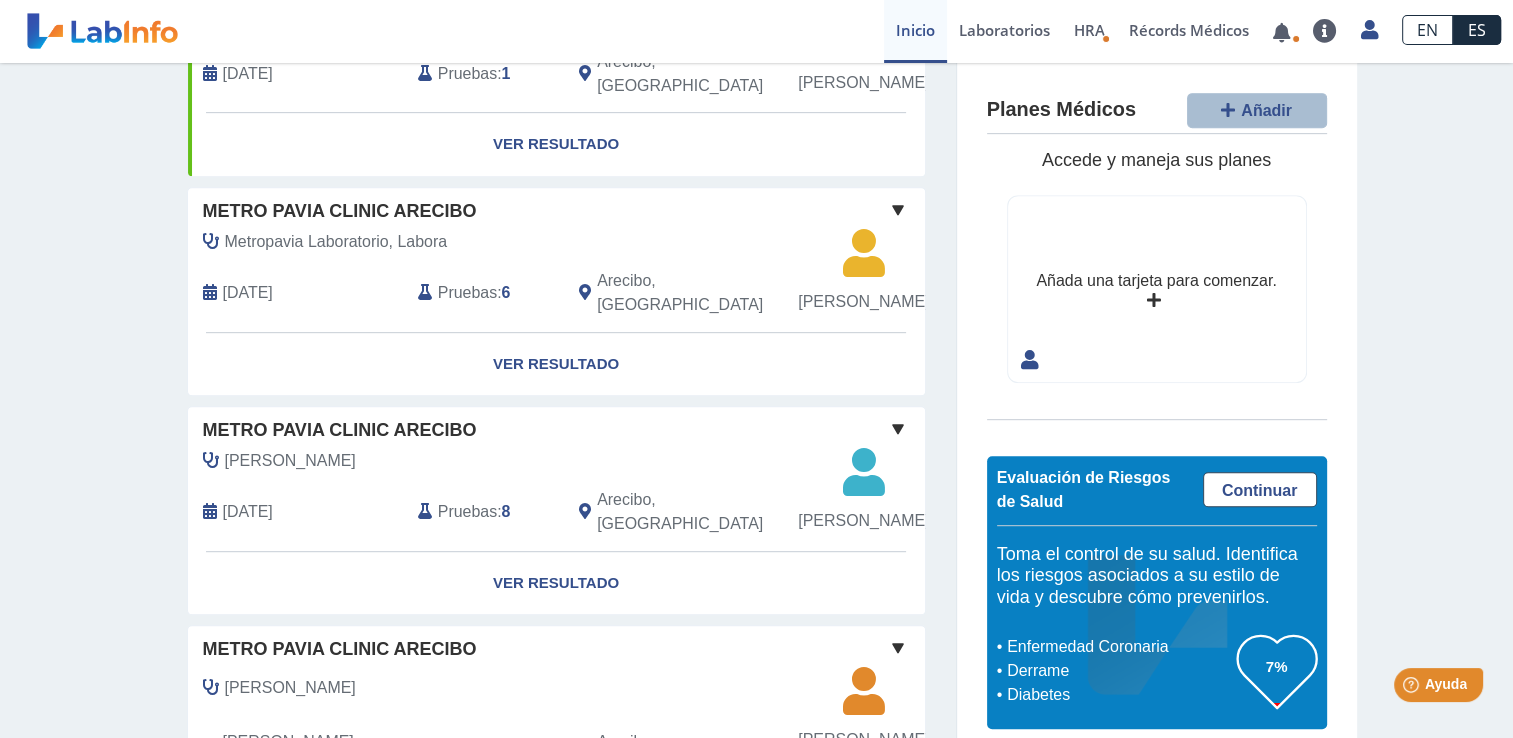 scroll, scrollTop: 0, scrollLeft: 0, axis: both 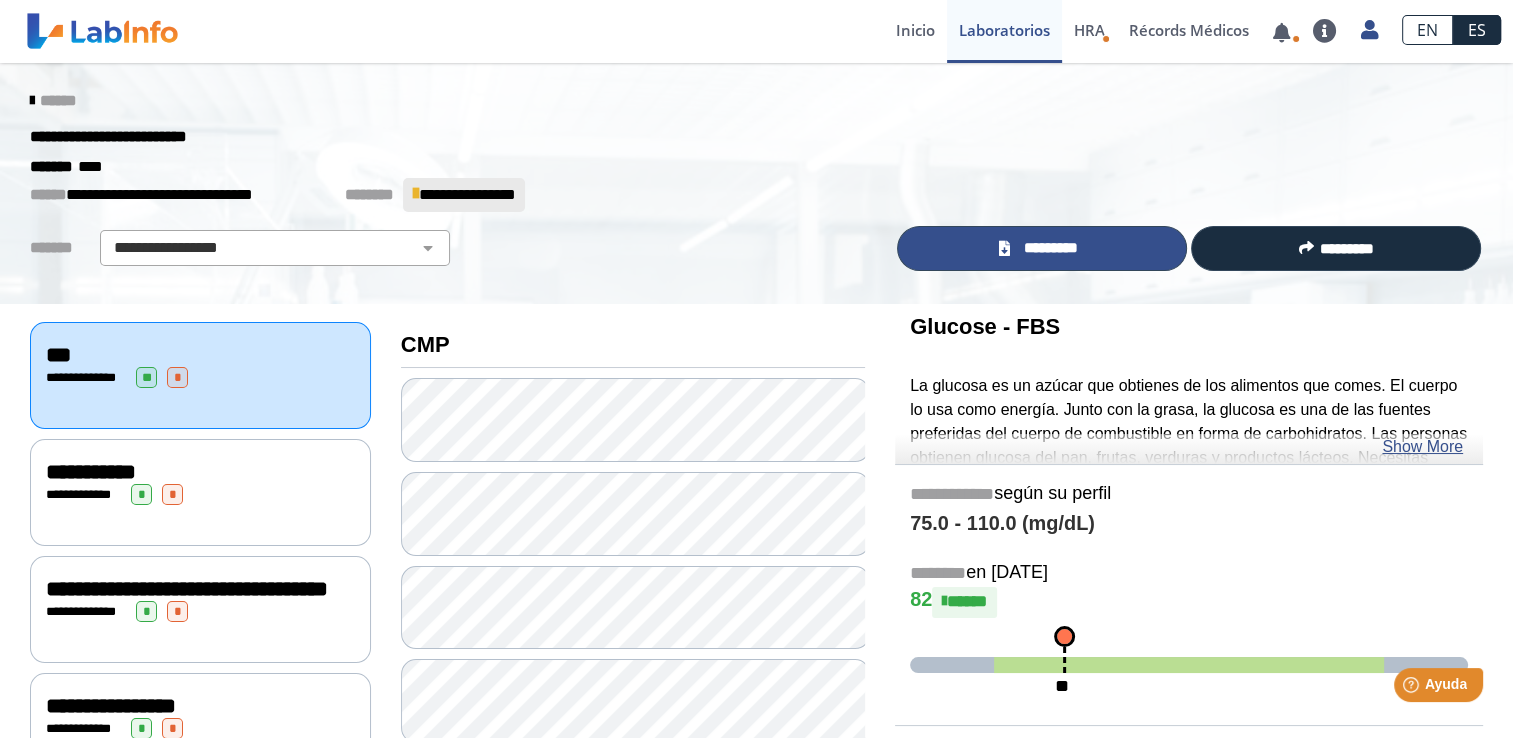 click on "*********" 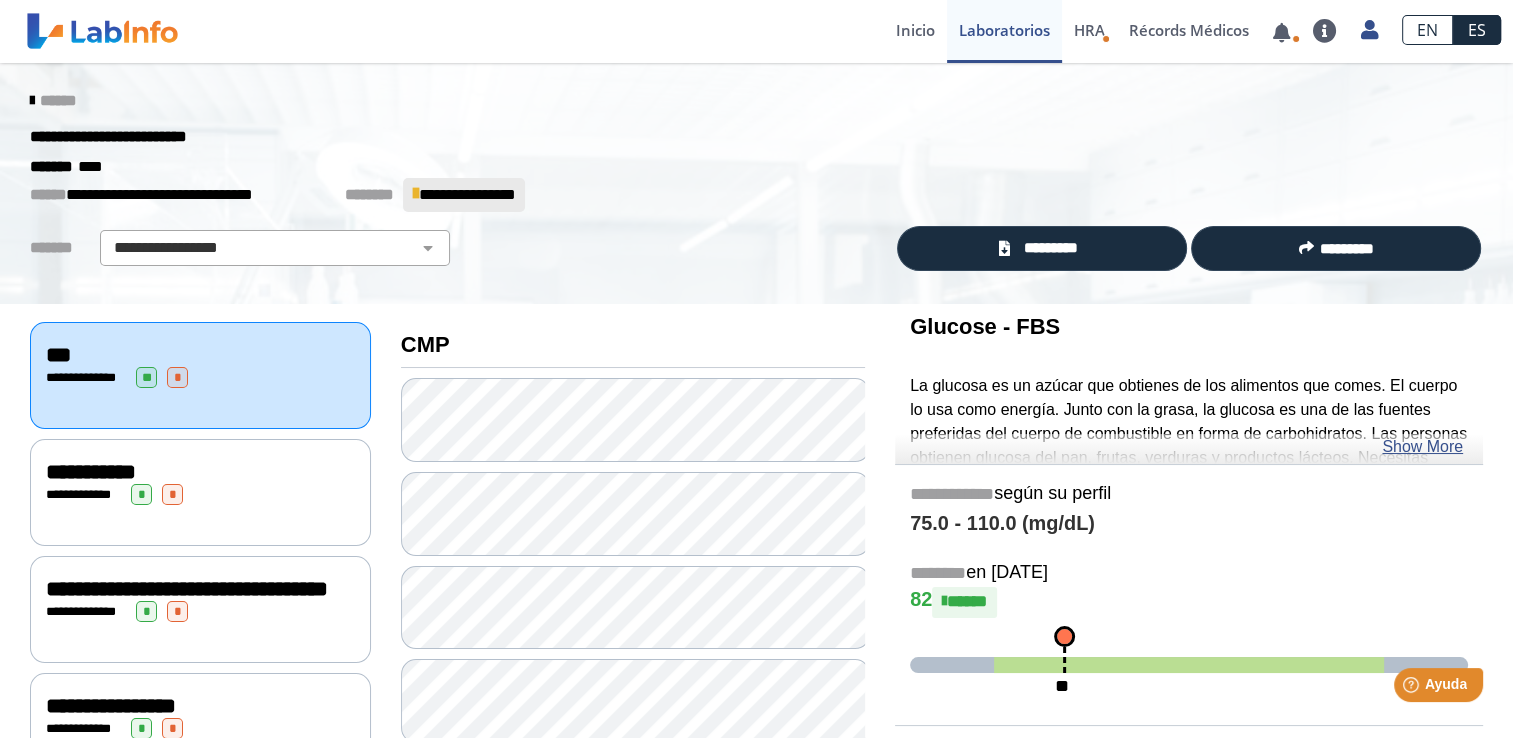 click 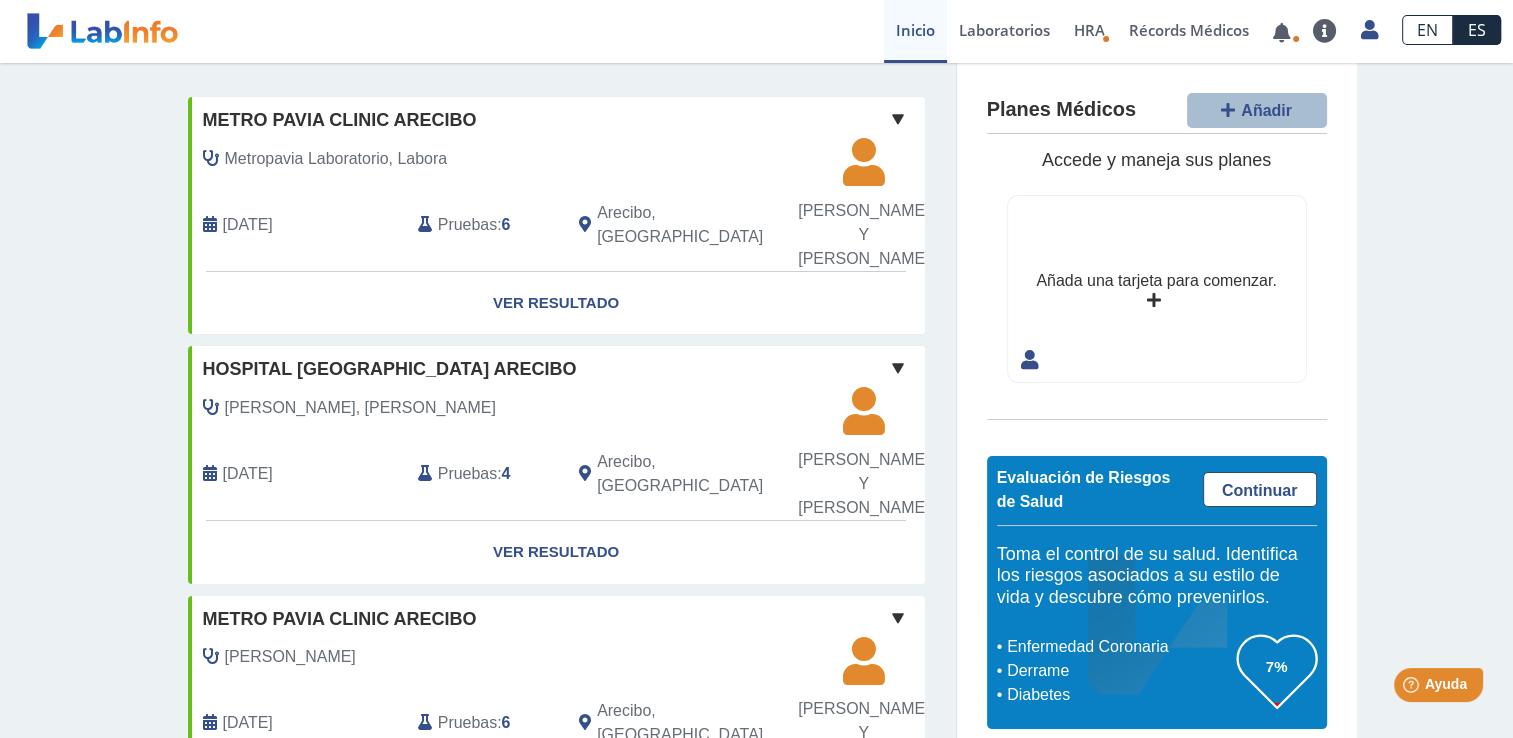 scroll, scrollTop: 126, scrollLeft: 0, axis: vertical 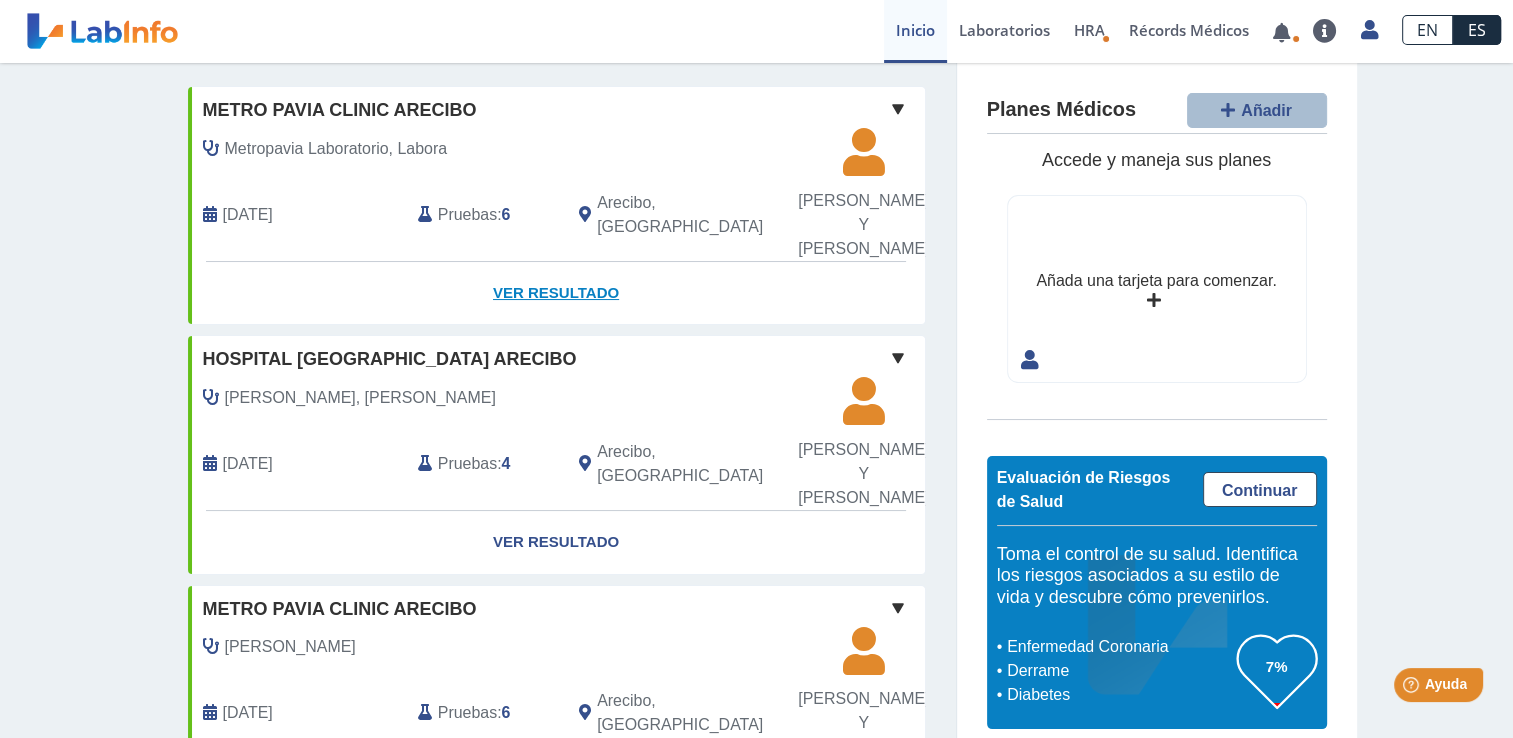 click on "Ver Resultado" 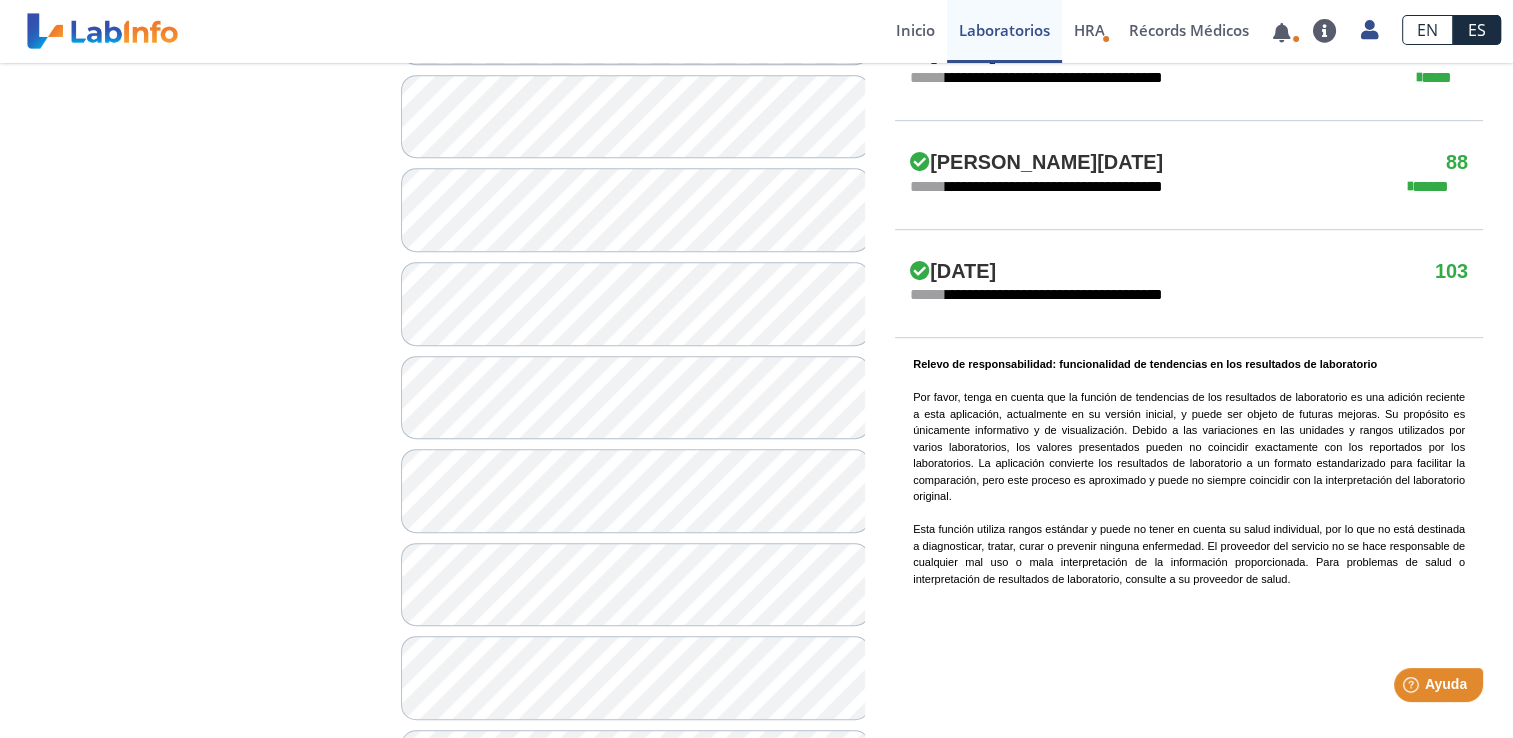 scroll, scrollTop: 1148, scrollLeft: 0, axis: vertical 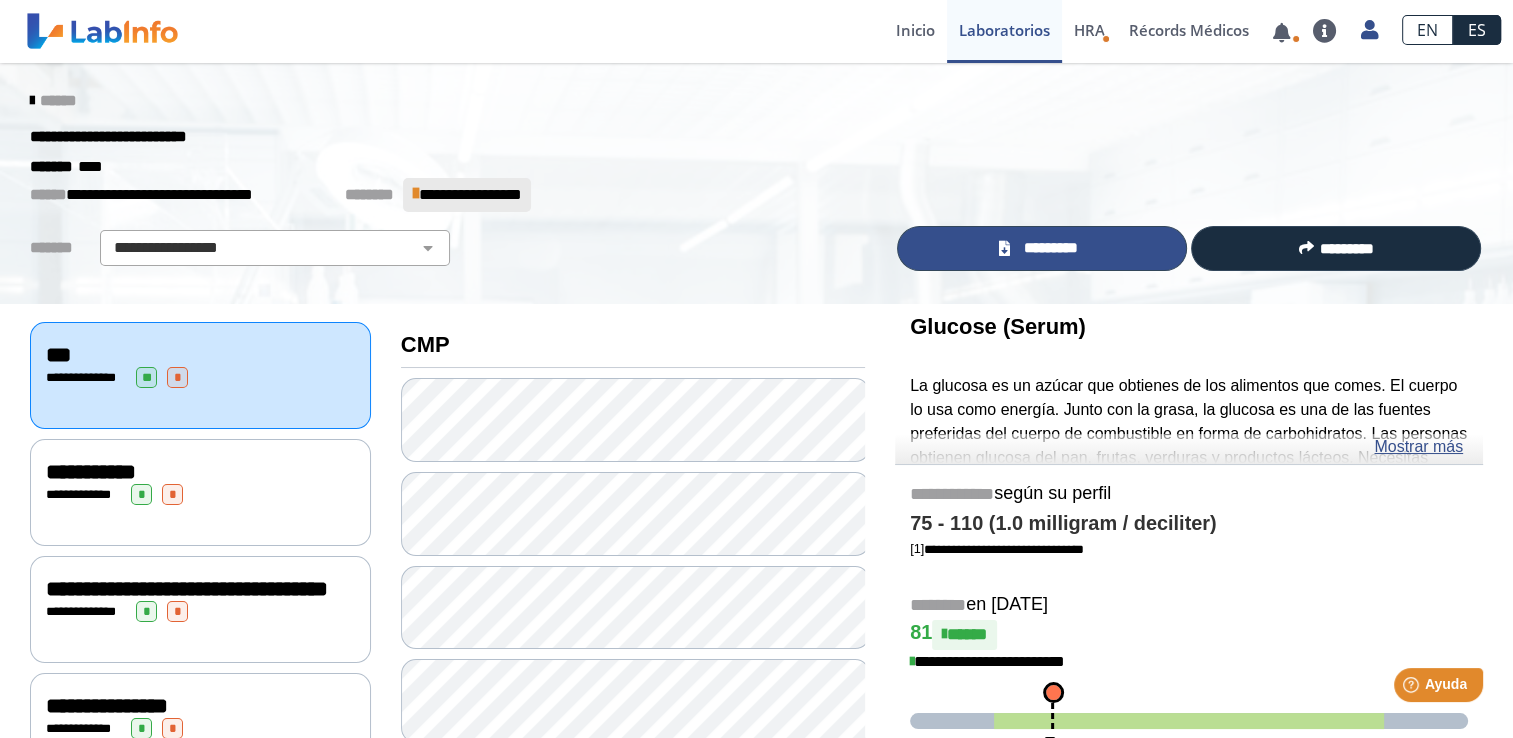click on "*********" 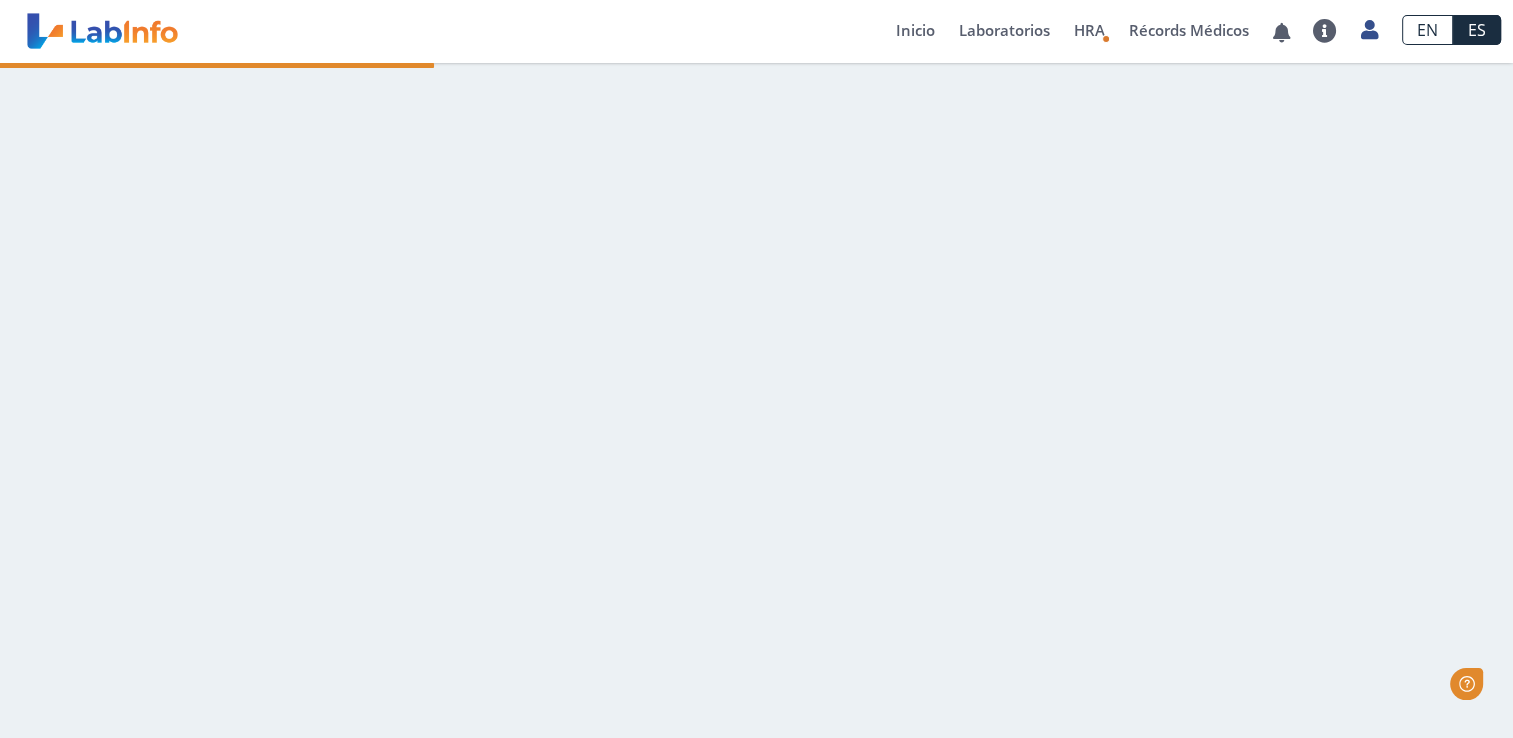 scroll, scrollTop: 0, scrollLeft: 0, axis: both 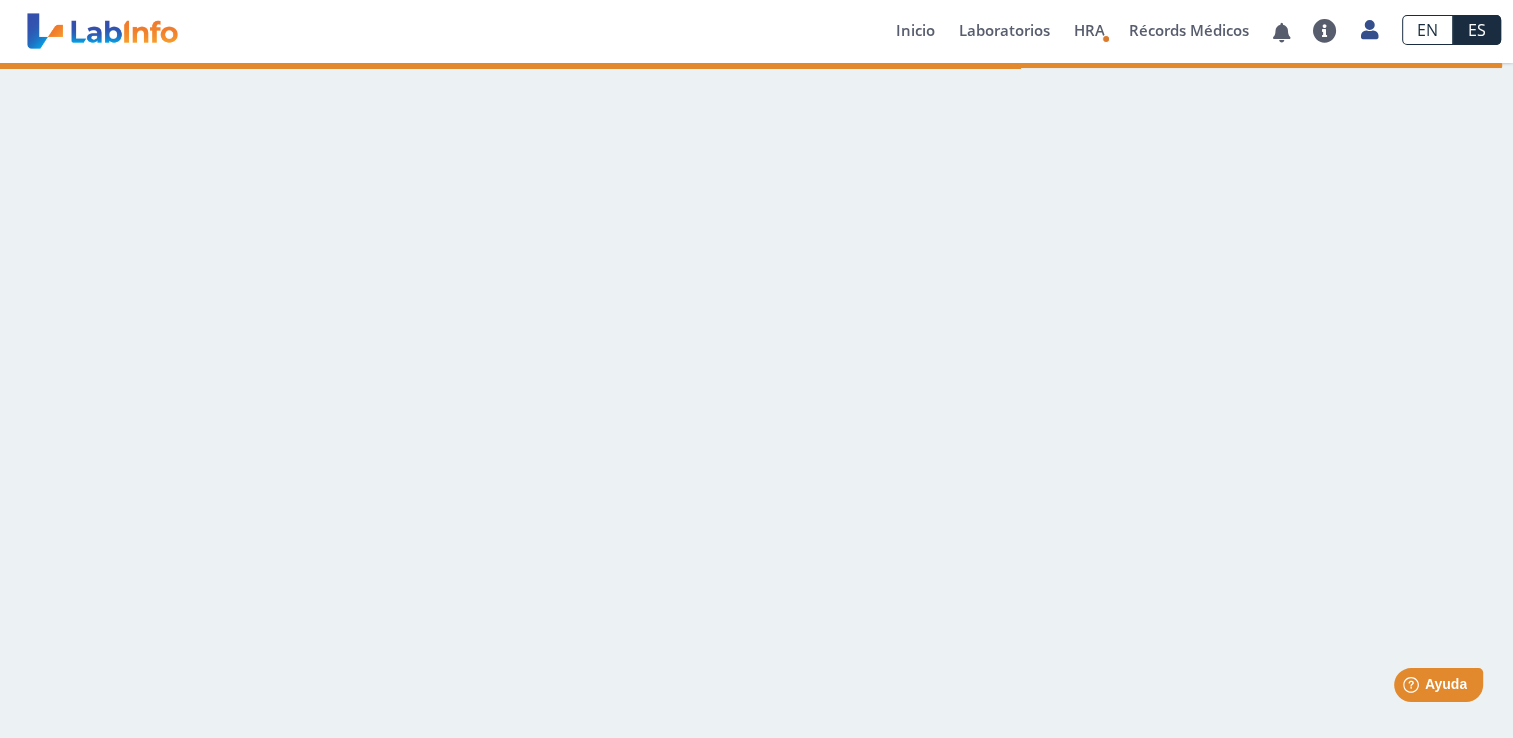 drag, startPoint x: 1188, startPoint y: 310, endPoint x: 1043, endPoint y: 506, distance: 243.80525 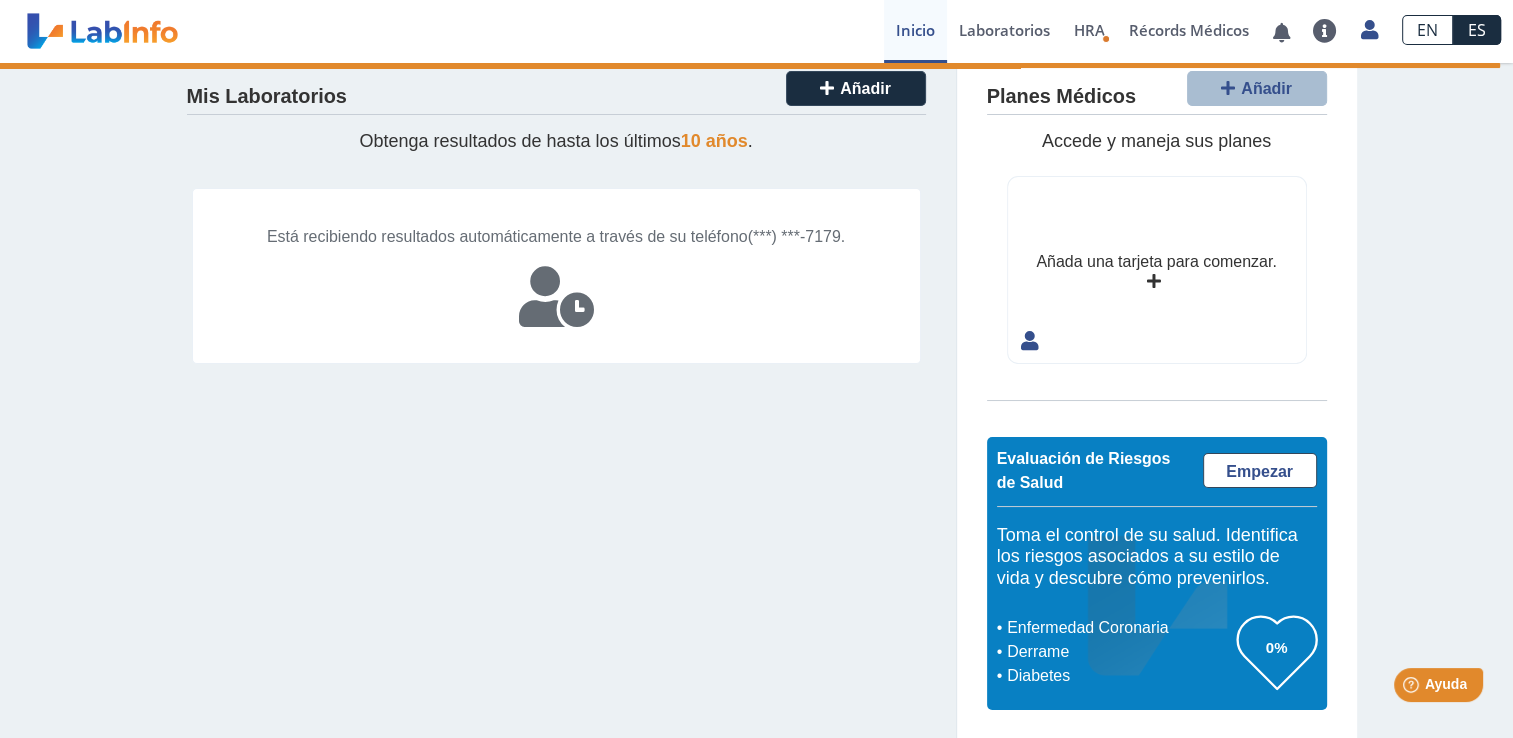 scroll, scrollTop: 0, scrollLeft: 0, axis: both 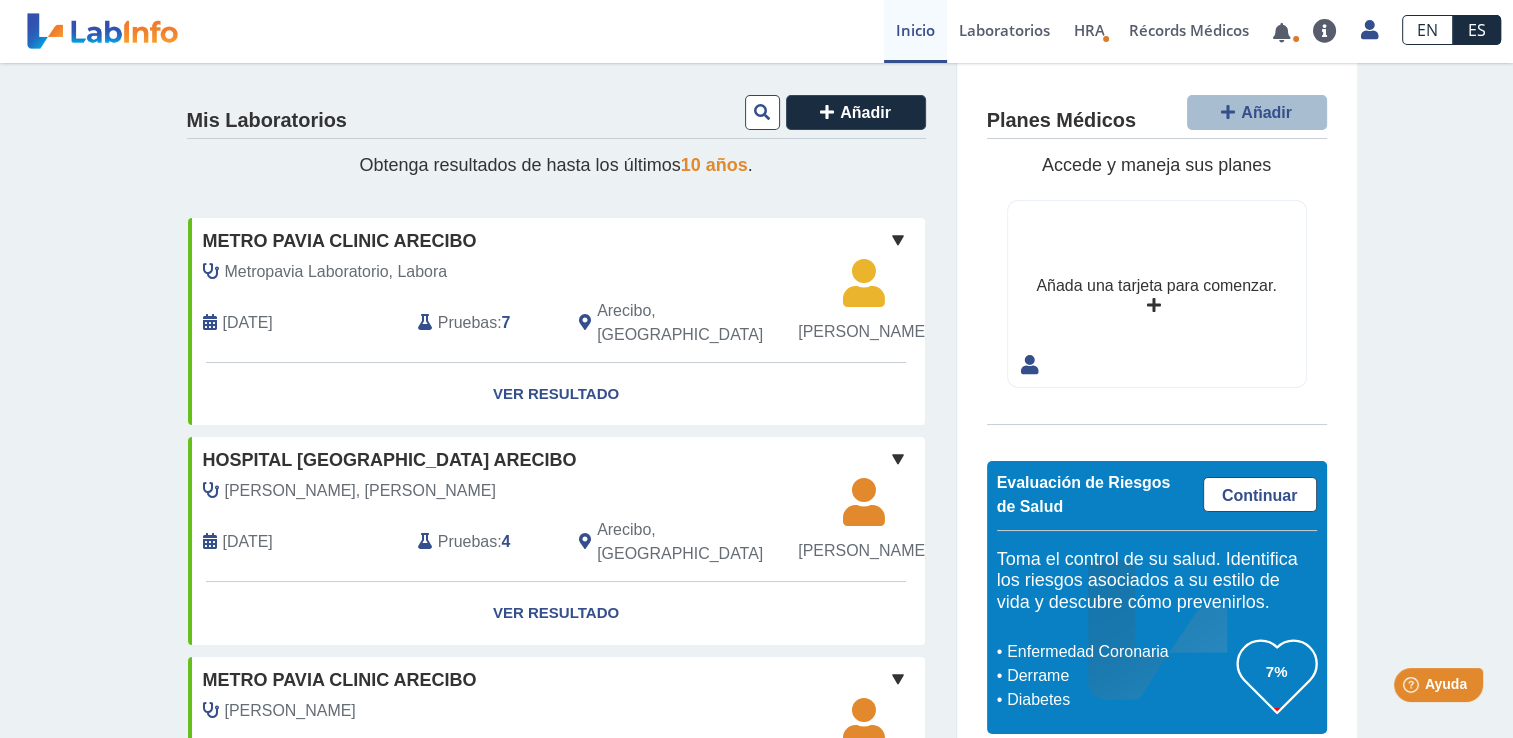 click on "Metropavia Laboratorio, Labora" 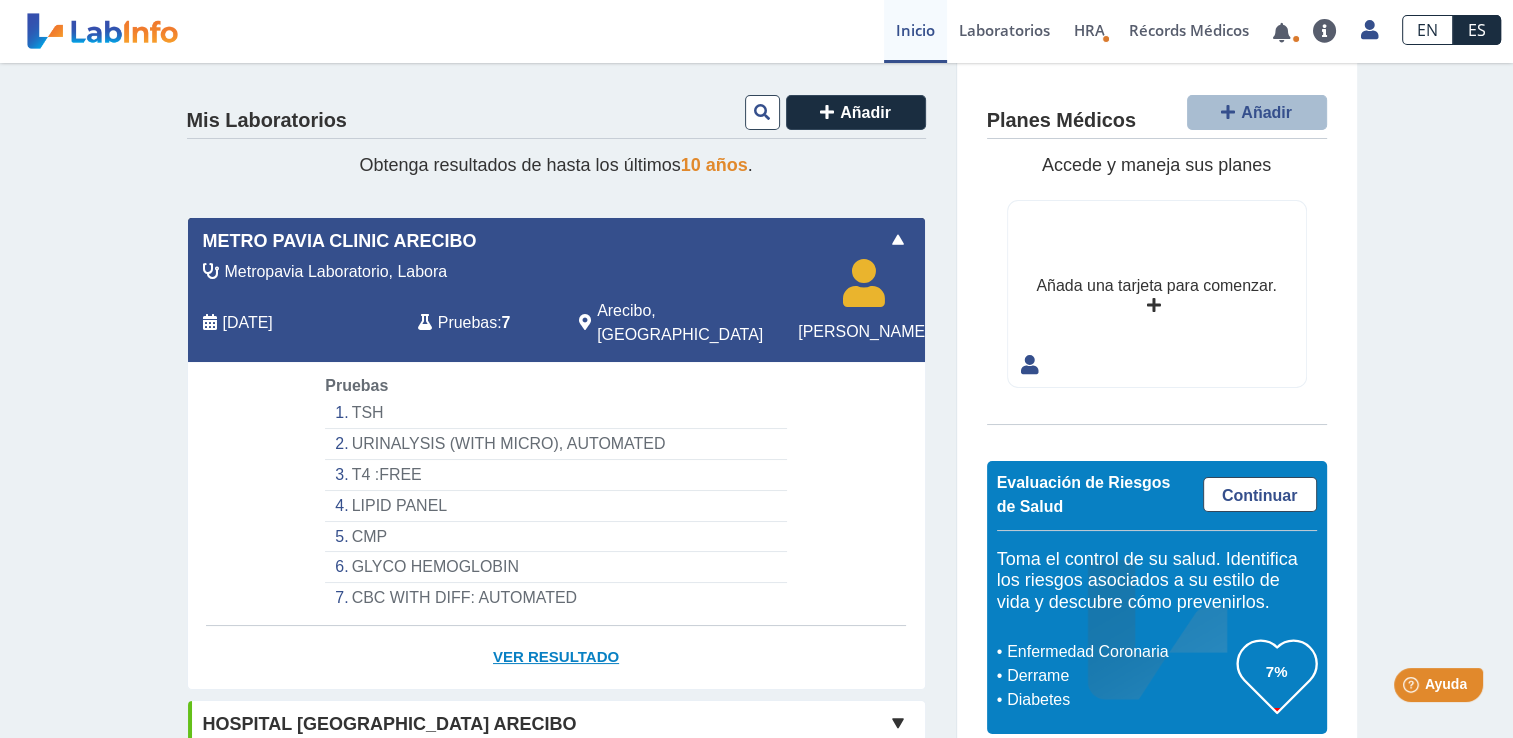 click on "Ver Resultado" 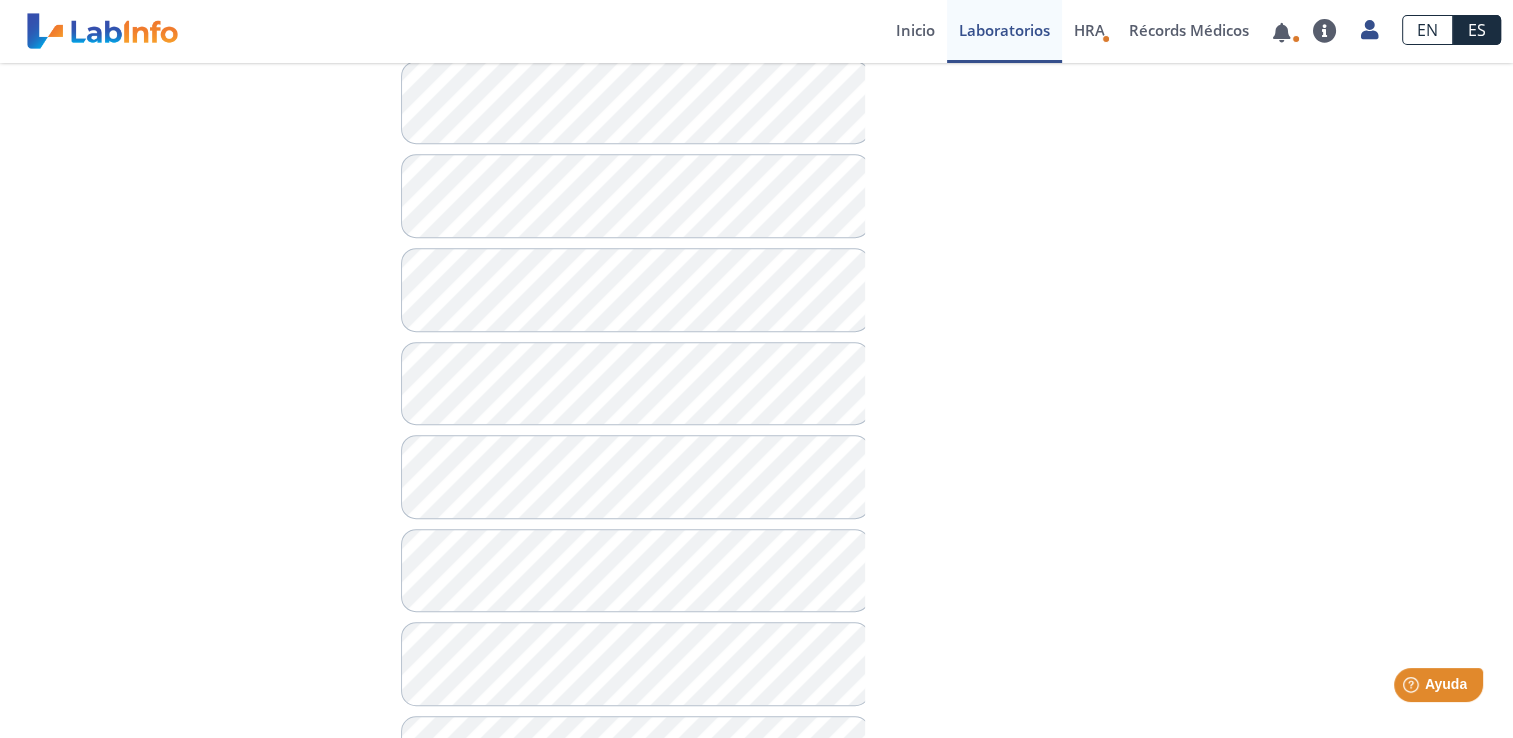 scroll, scrollTop: 1203, scrollLeft: 0, axis: vertical 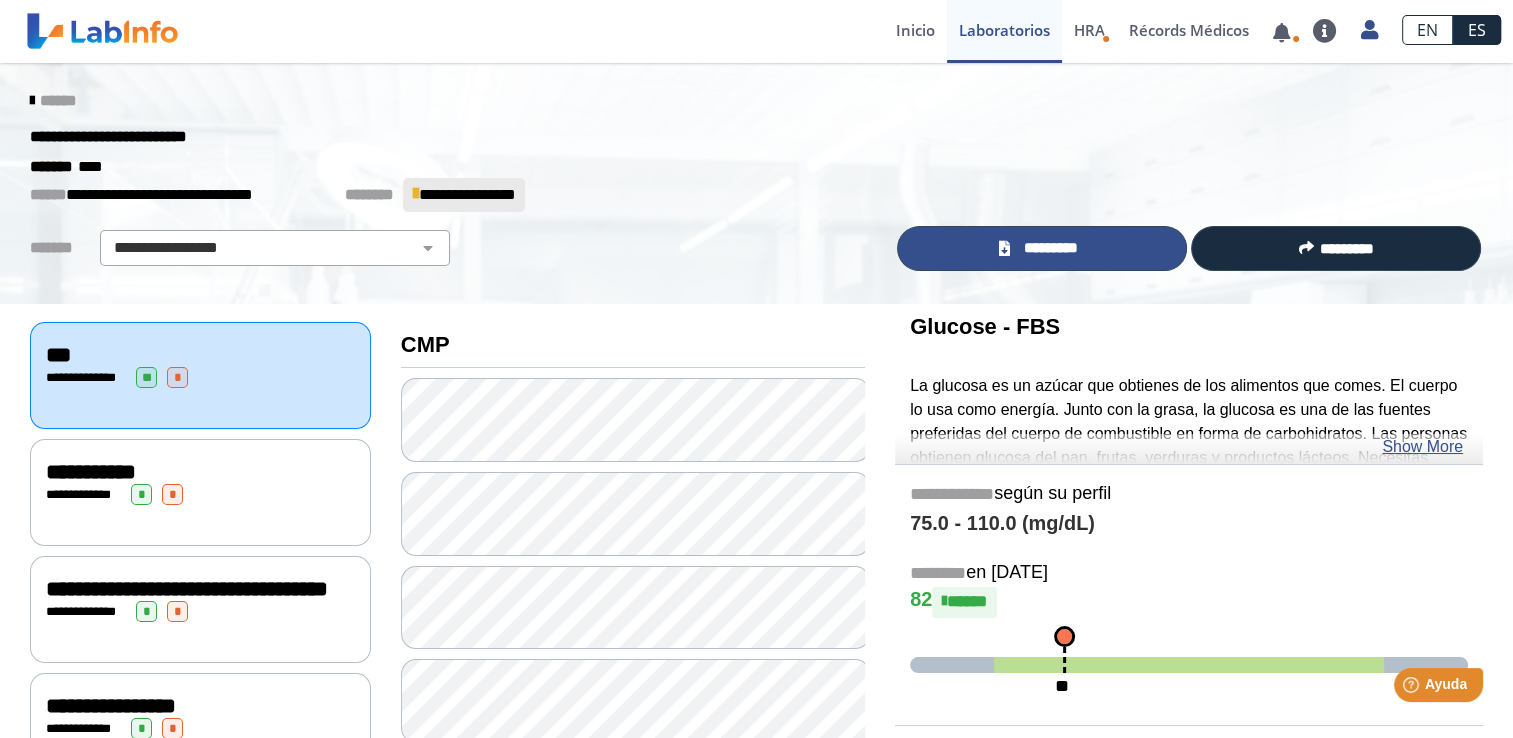click on "*********" 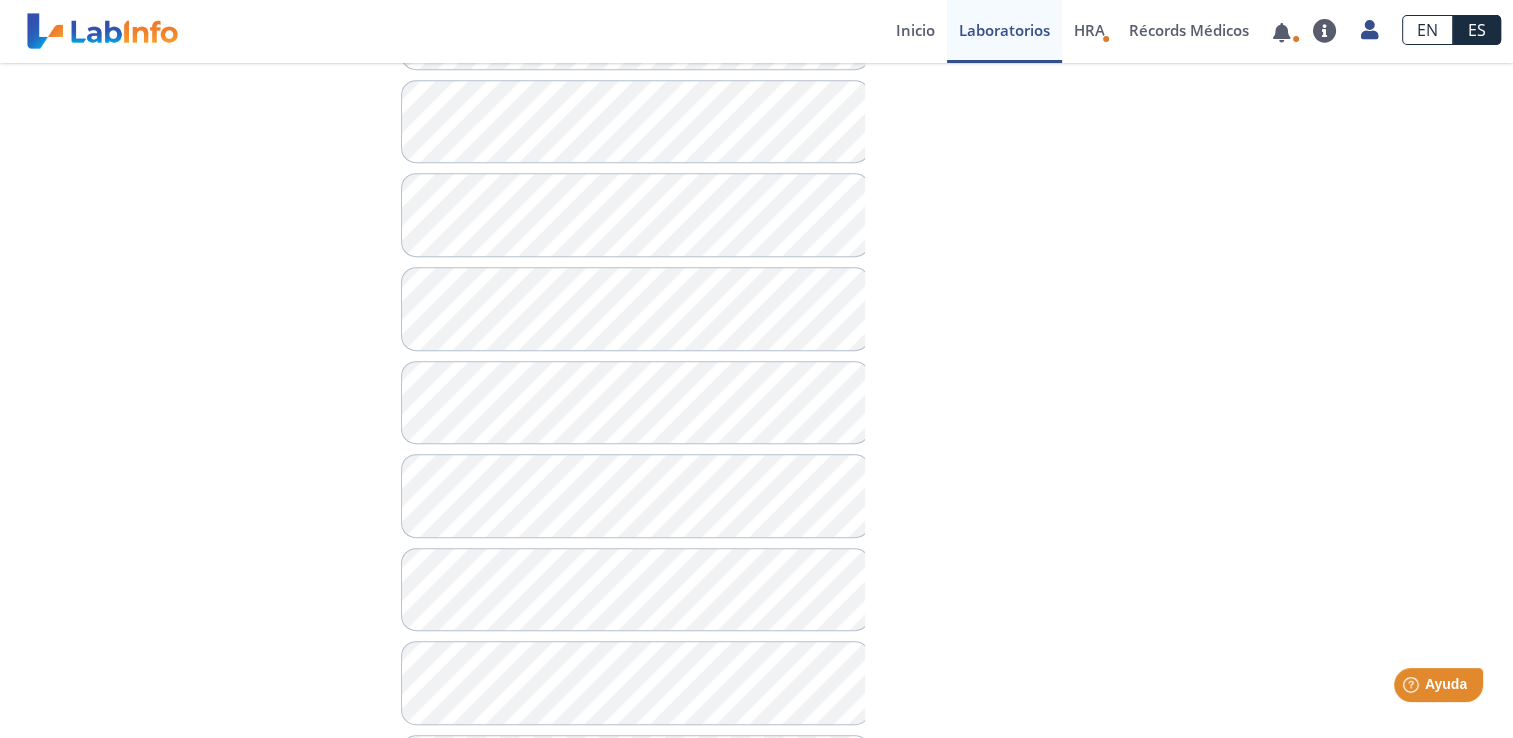 scroll, scrollTop: 1271, scrollLeft: 0, axis: vertical 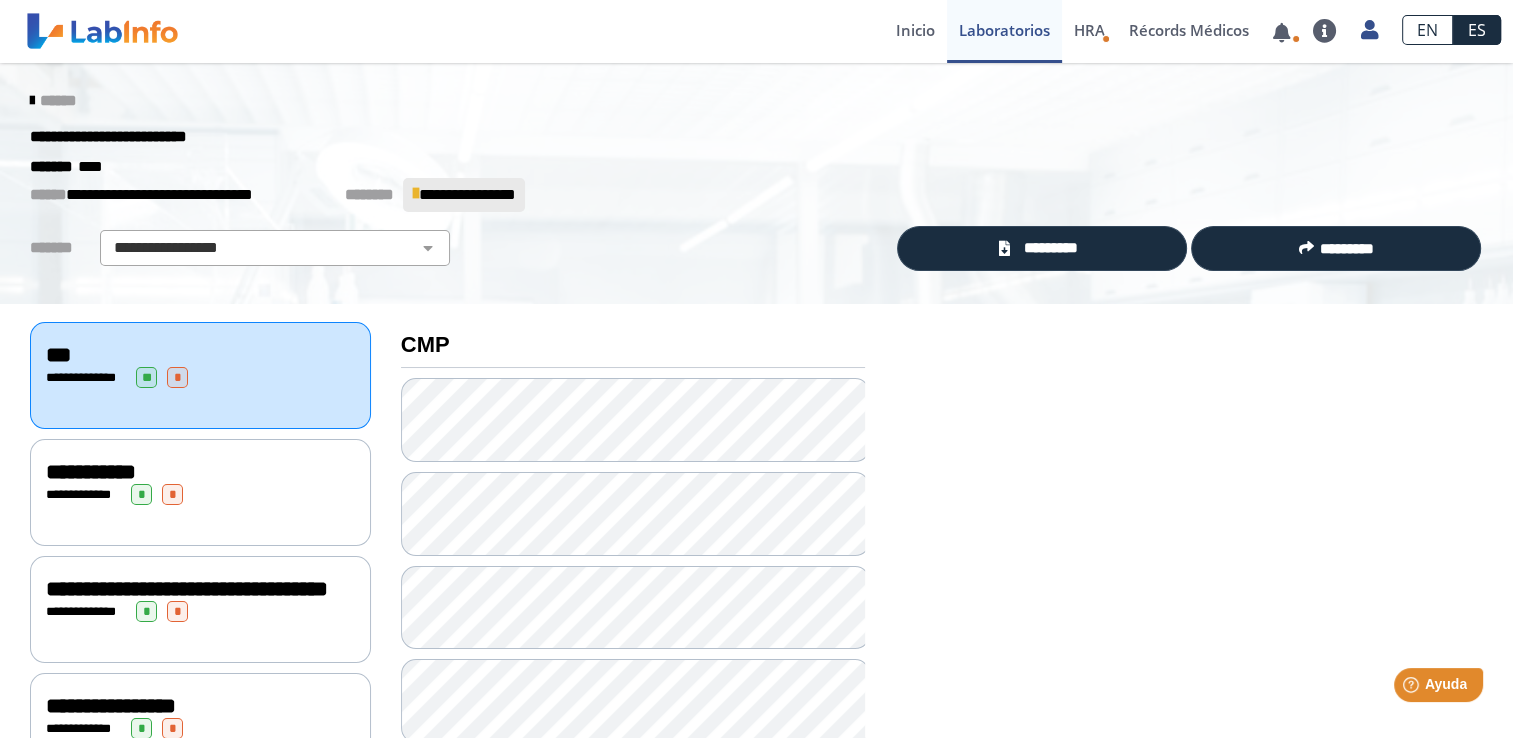 click 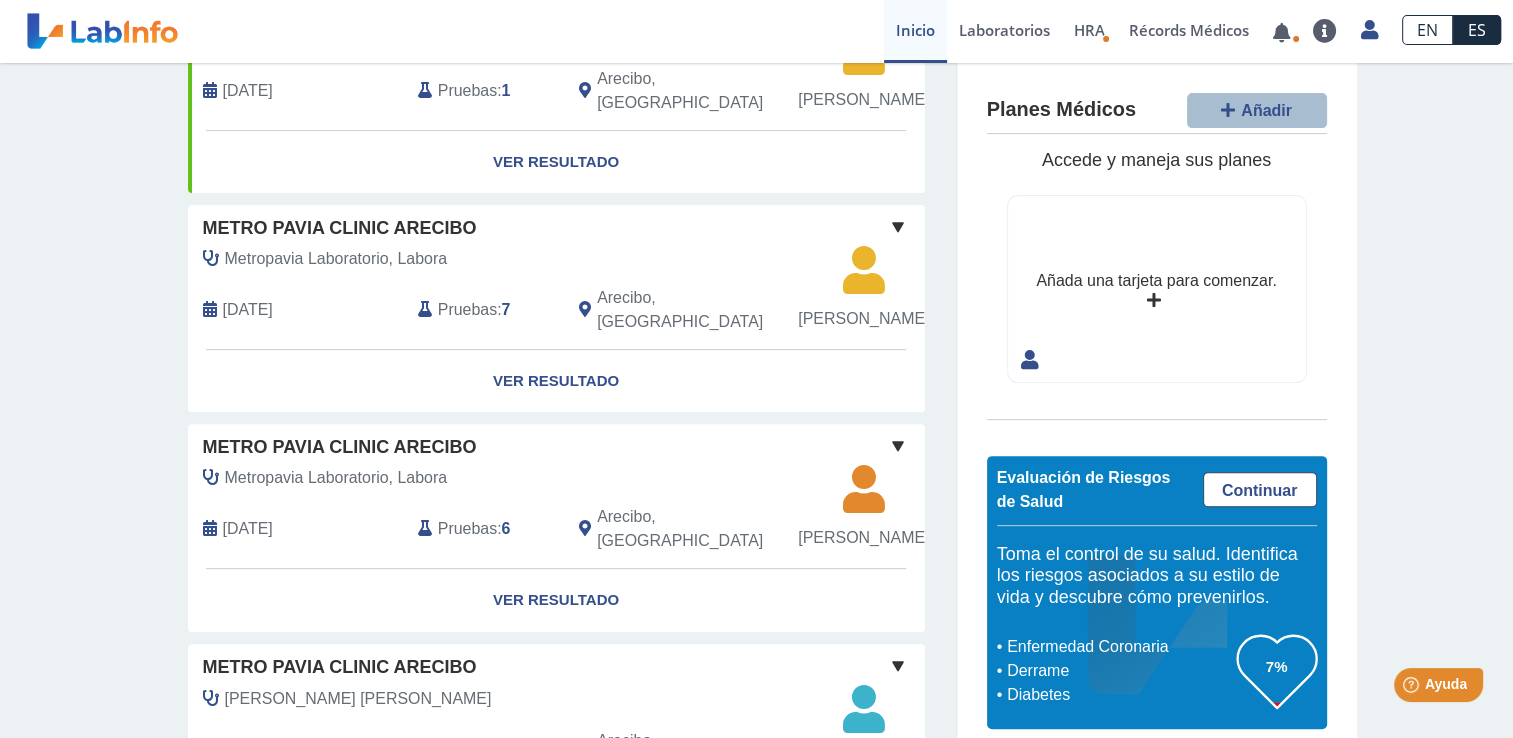 scroll, scrollTop: 669, scrollLeft: 0, axis: vertical 